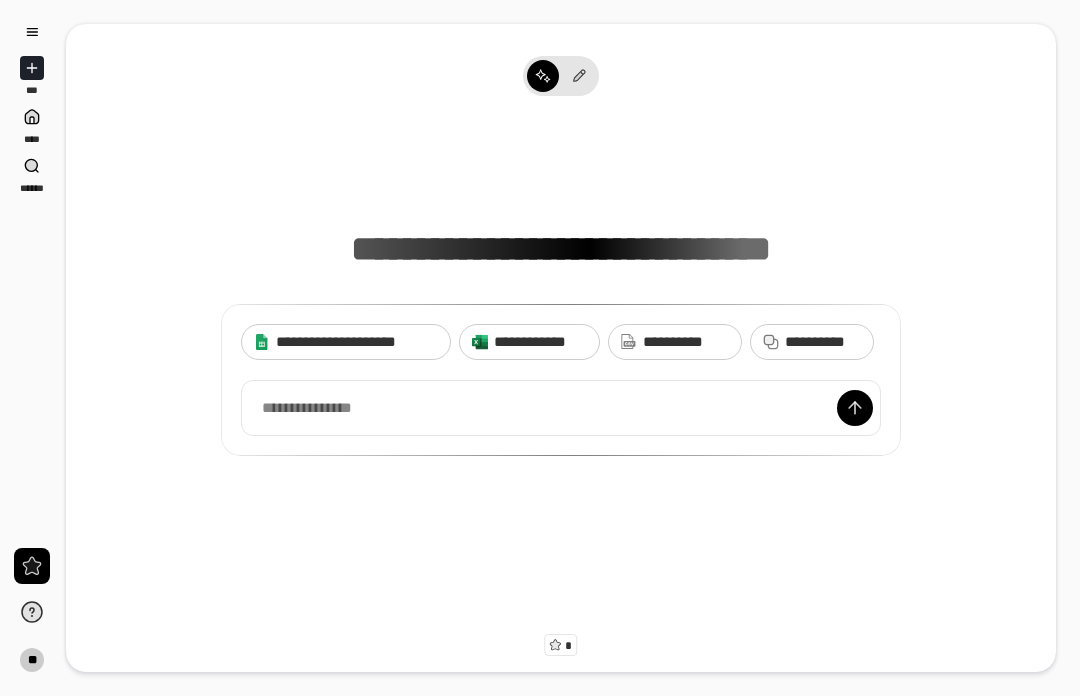 scroll, scrollTop: 0, scrollLeft: 0, axis: both 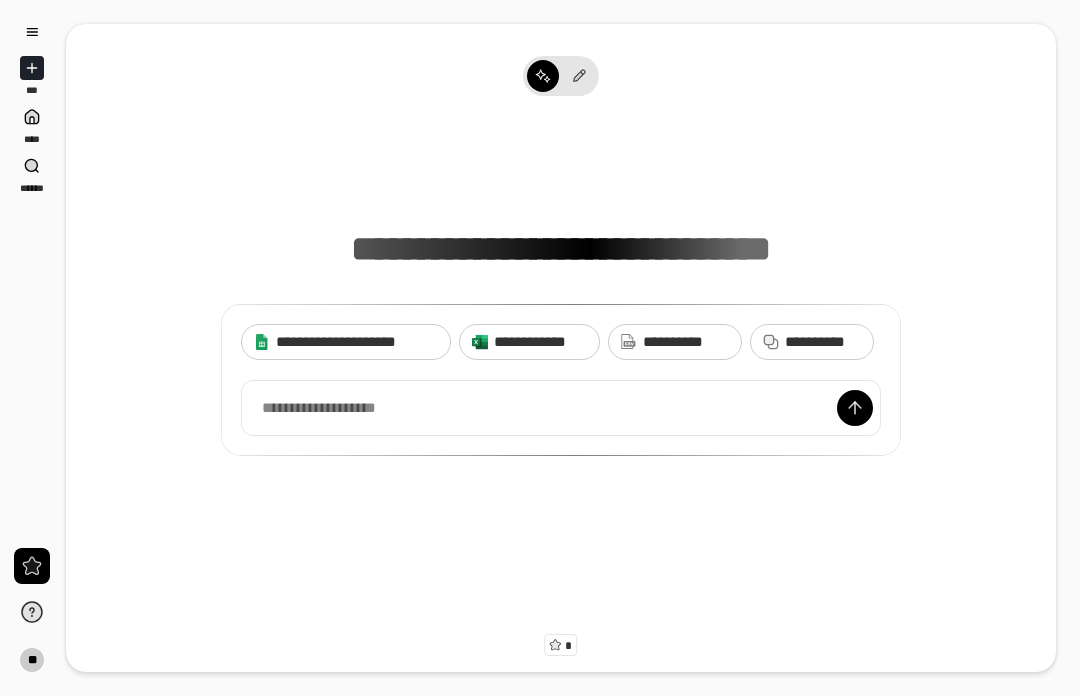 click at bounding box center (561, 408) 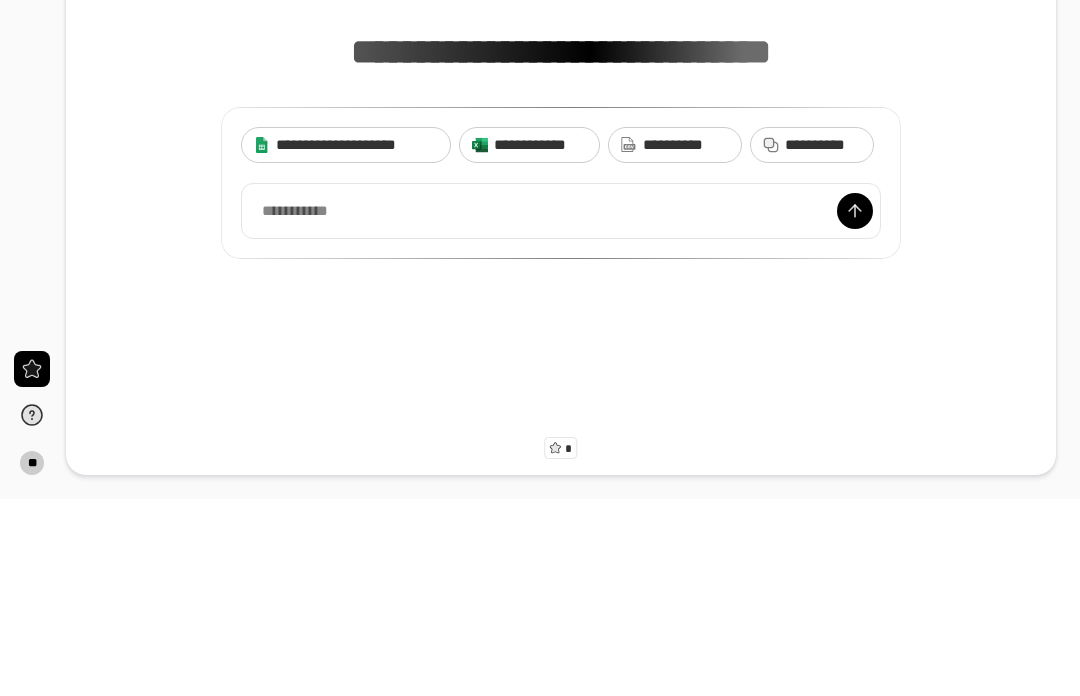 type 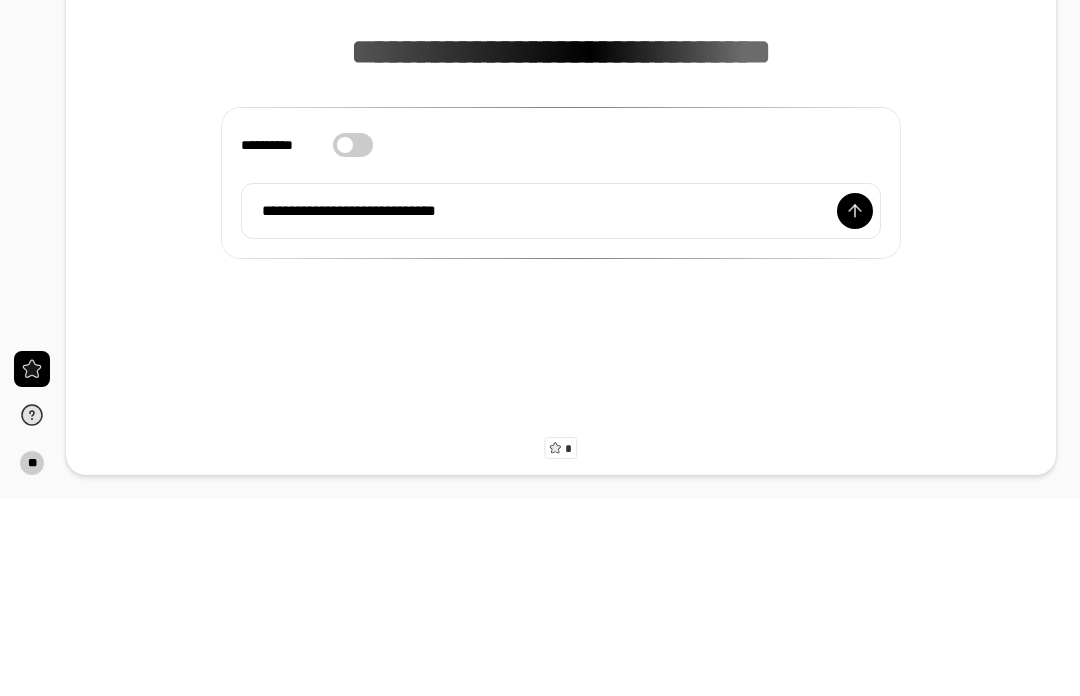 click at bounding box center (855, 408) 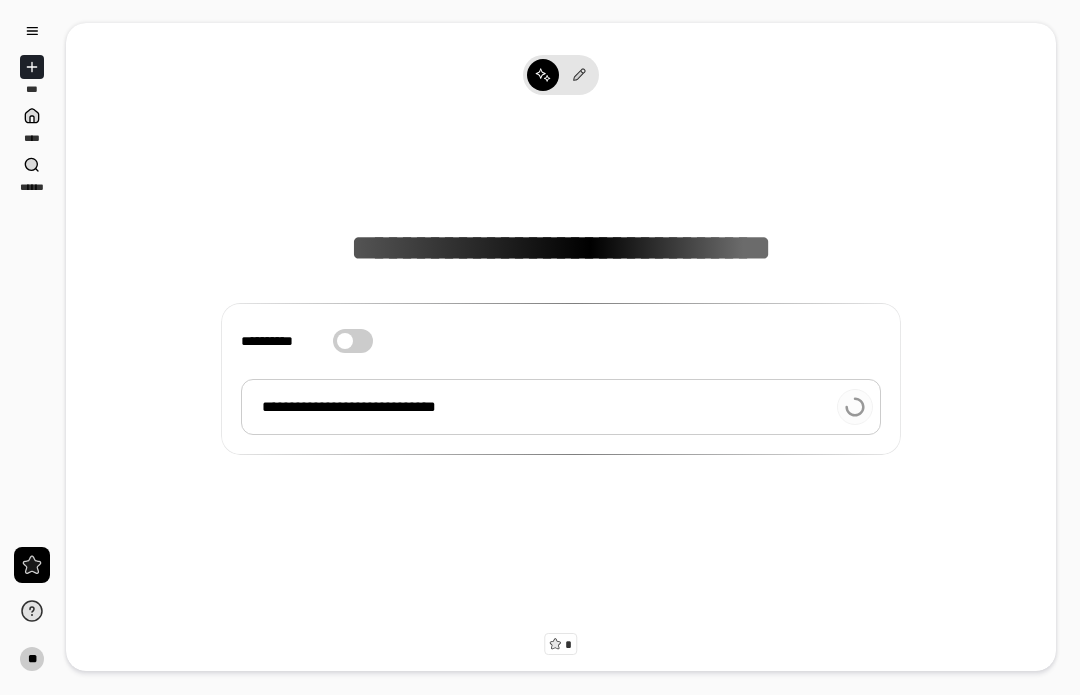 click on "**********" at bounding box center (561, 408) 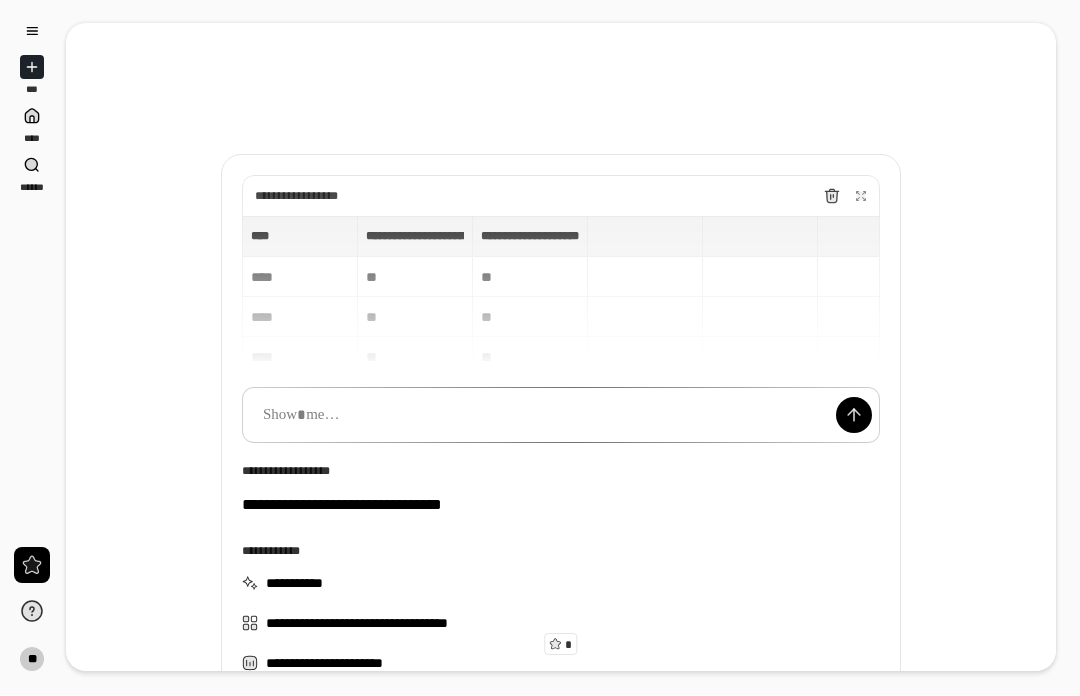 scroll, scrollTop: 0, scrollLeft: 0, axis: both 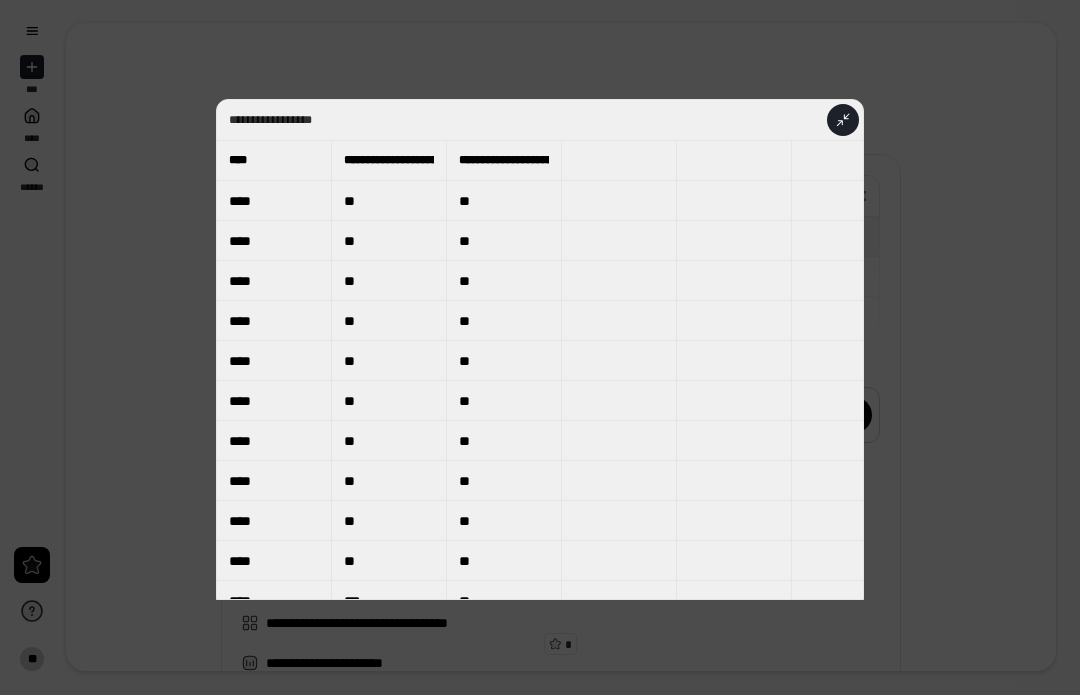 click 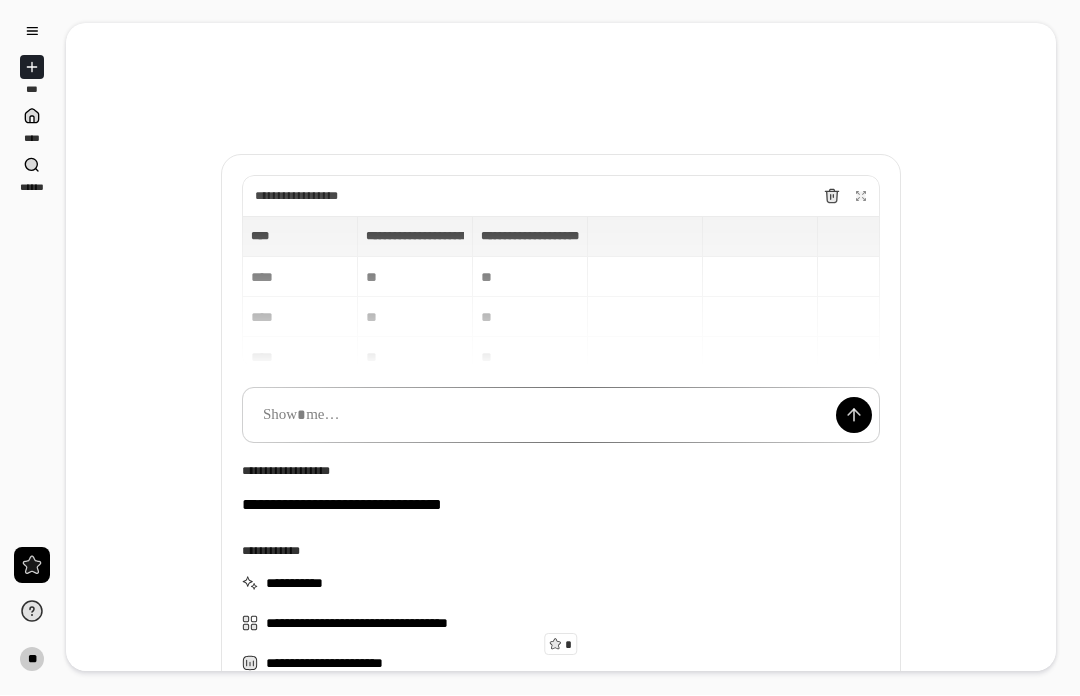 scroll, scrollTop: 15, scrollLeft: 0, axis: vertical 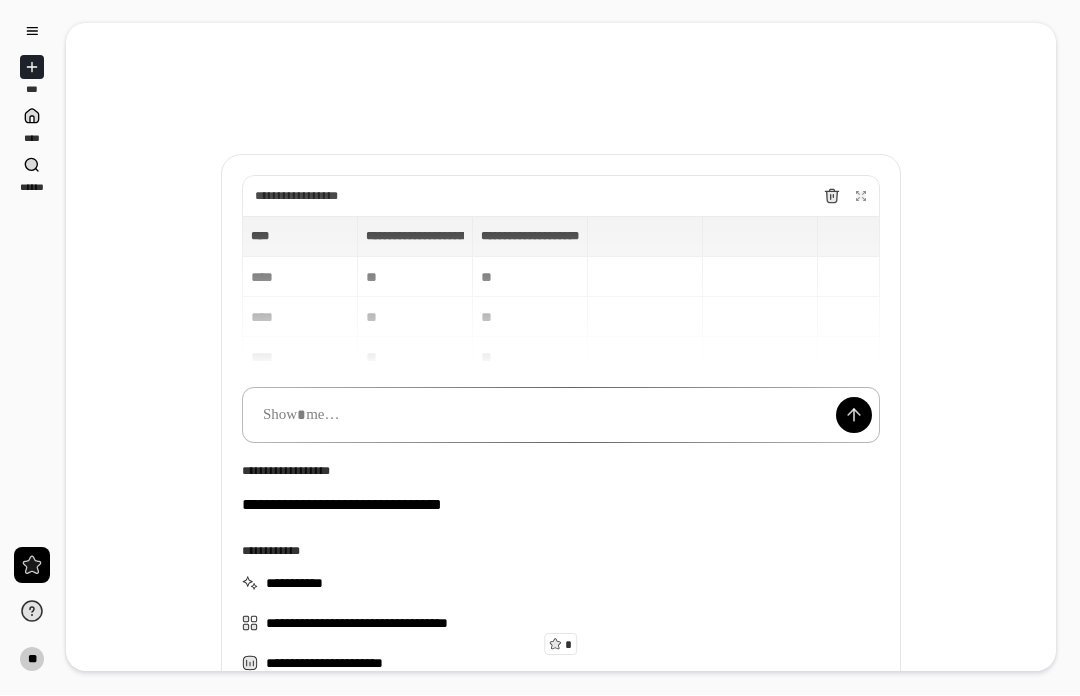 click at bounding box center (561, 416) 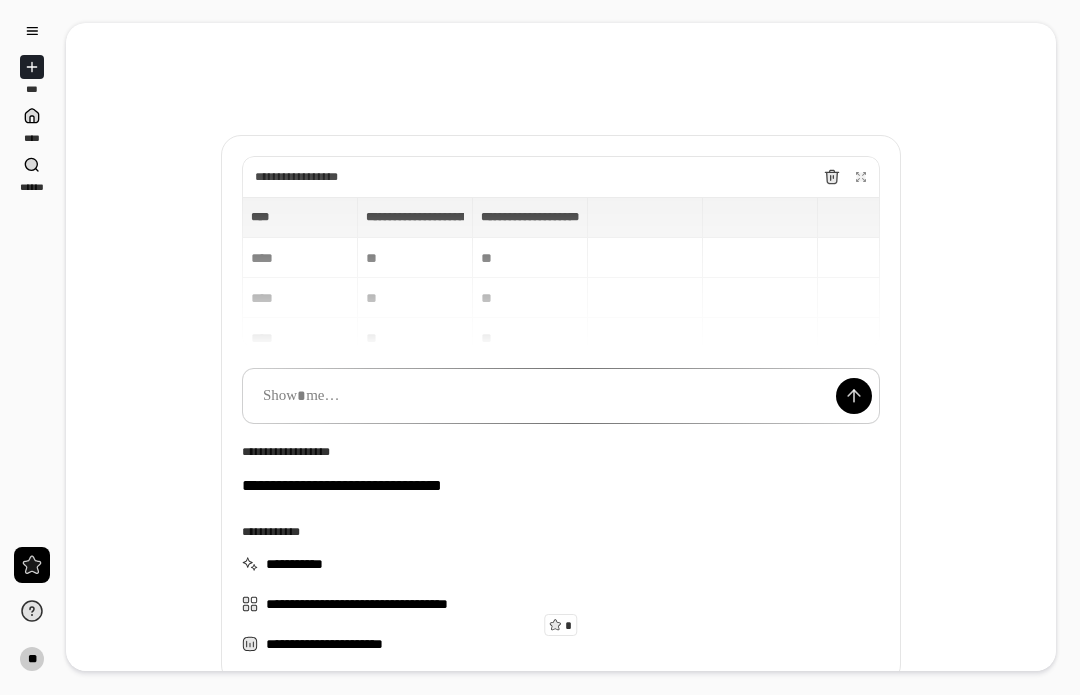 scroll, scrollTop: 17, scrollLeft: 0, axis: vertical 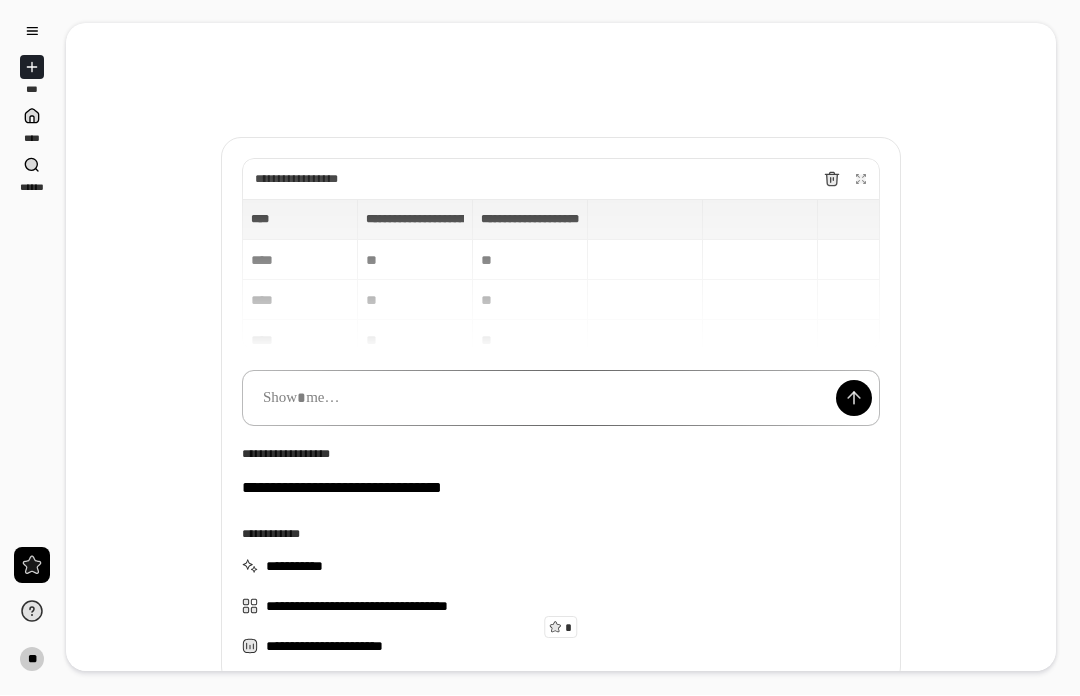 click at bounding box center (561, 399) 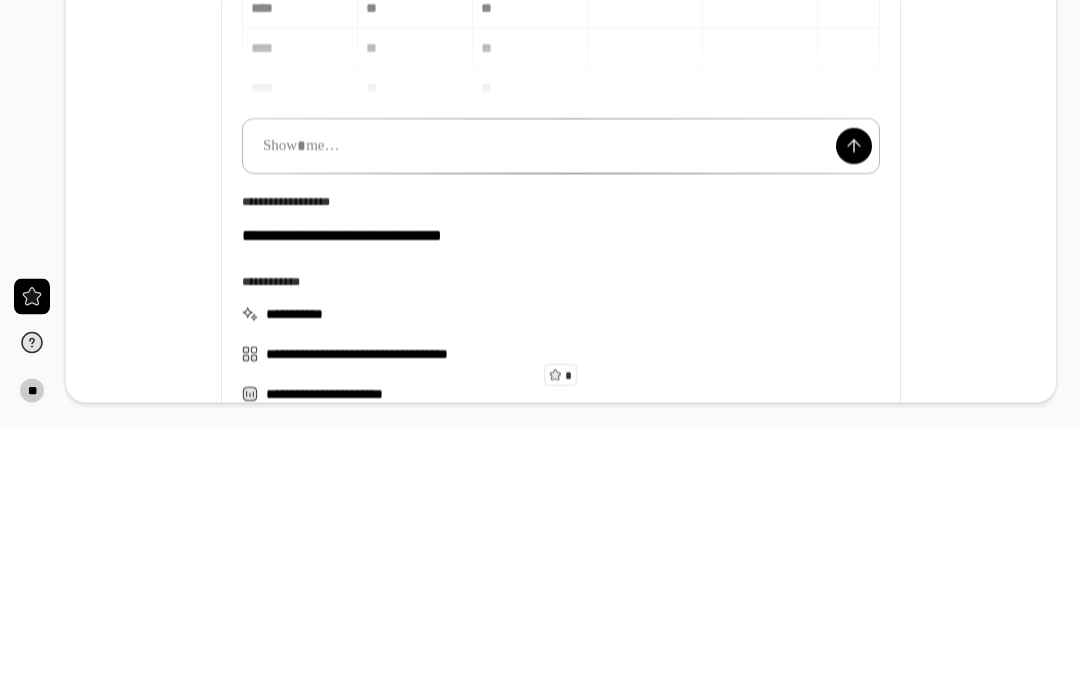 scroll, scrollTop: 0, scrollLeft: 0, axis: both 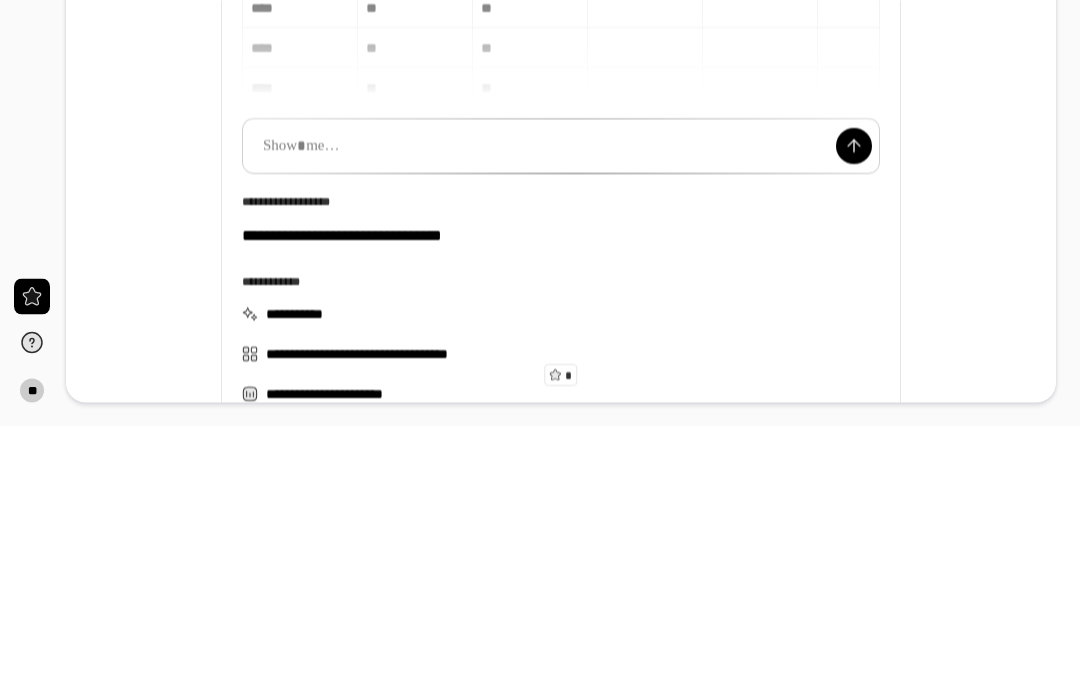 click on "**********" at bounding box center [561, 292] 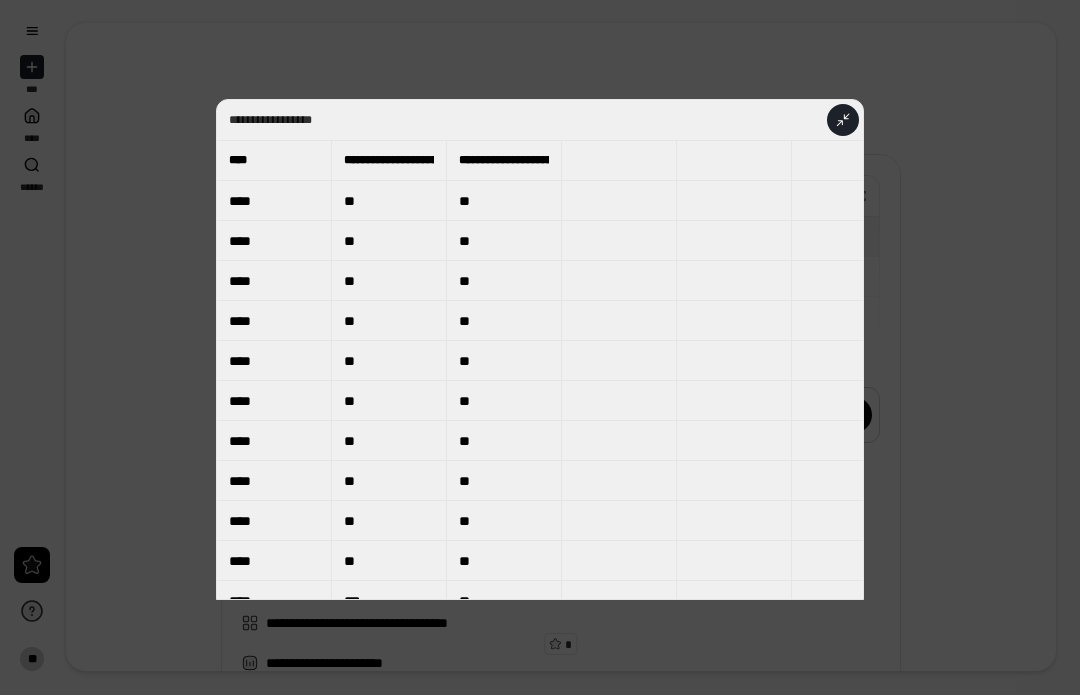 click on "****" at bounding box center (274, 161) 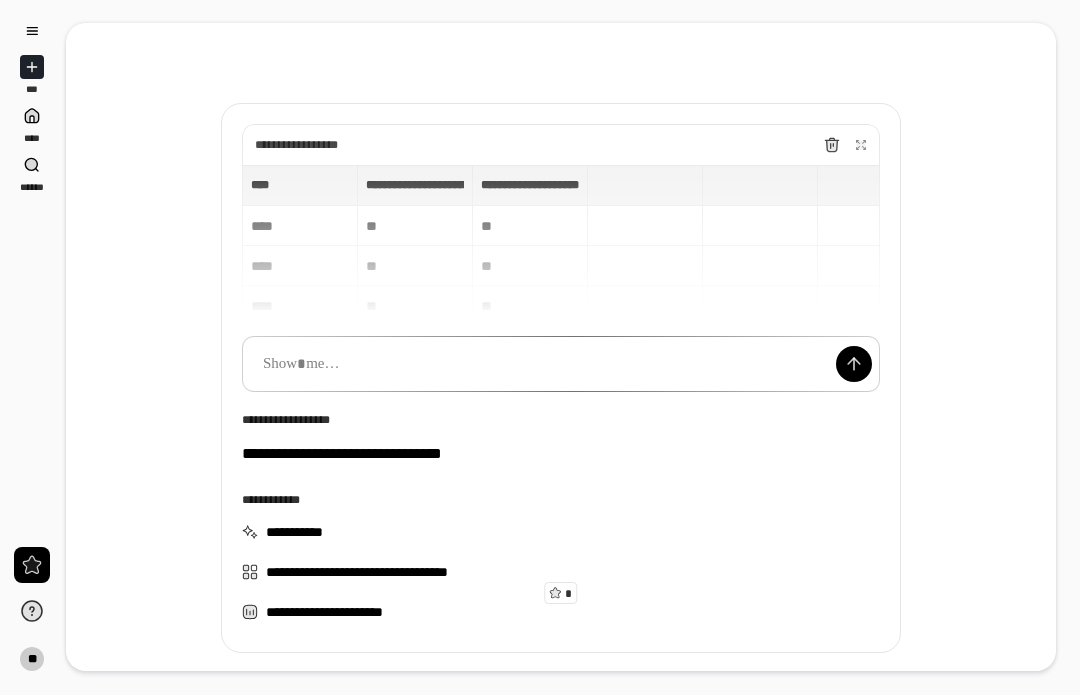 scroll, scrollTop: 50, scrollLeft: 0, axis: vertical 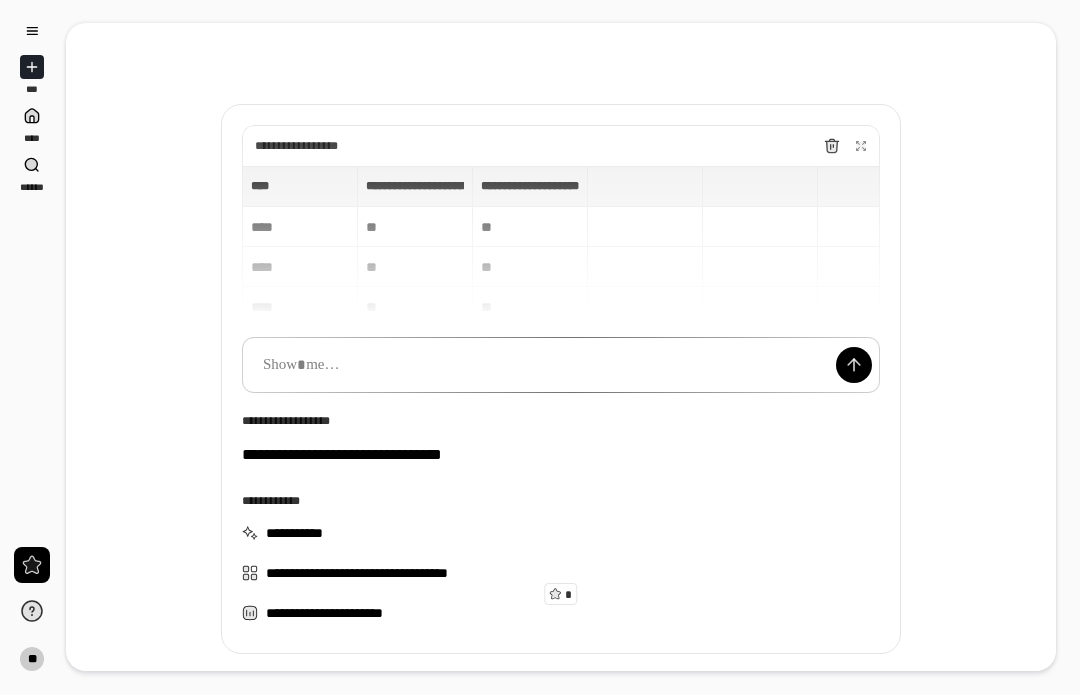 click 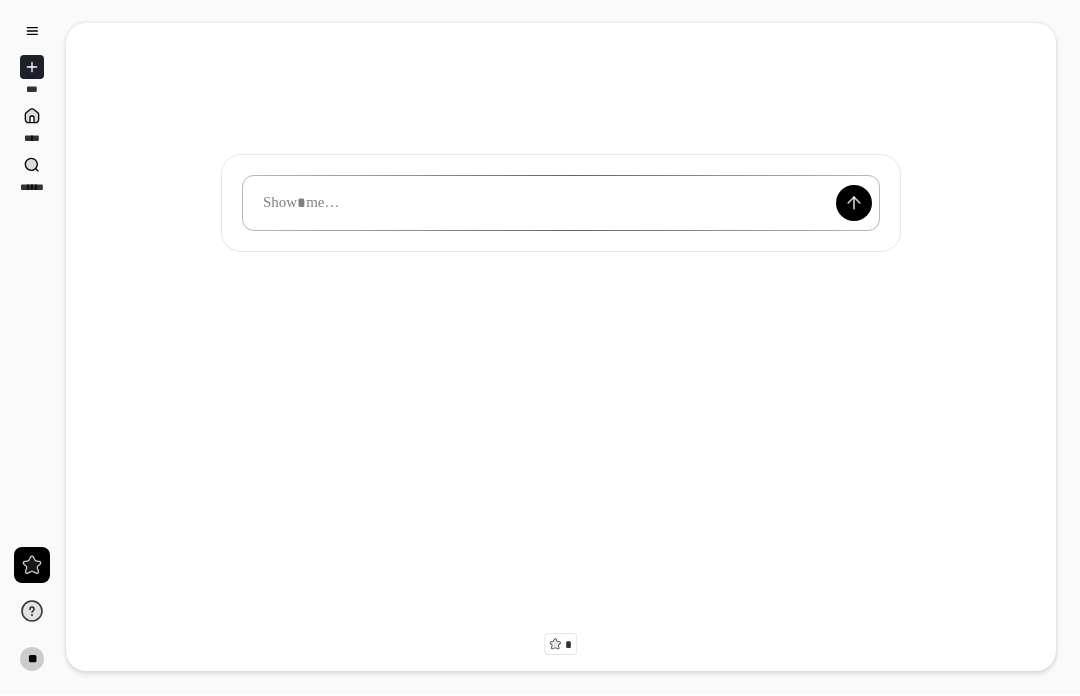 scroll, scrollTop: 0, scrollLeft: 0, axis: both 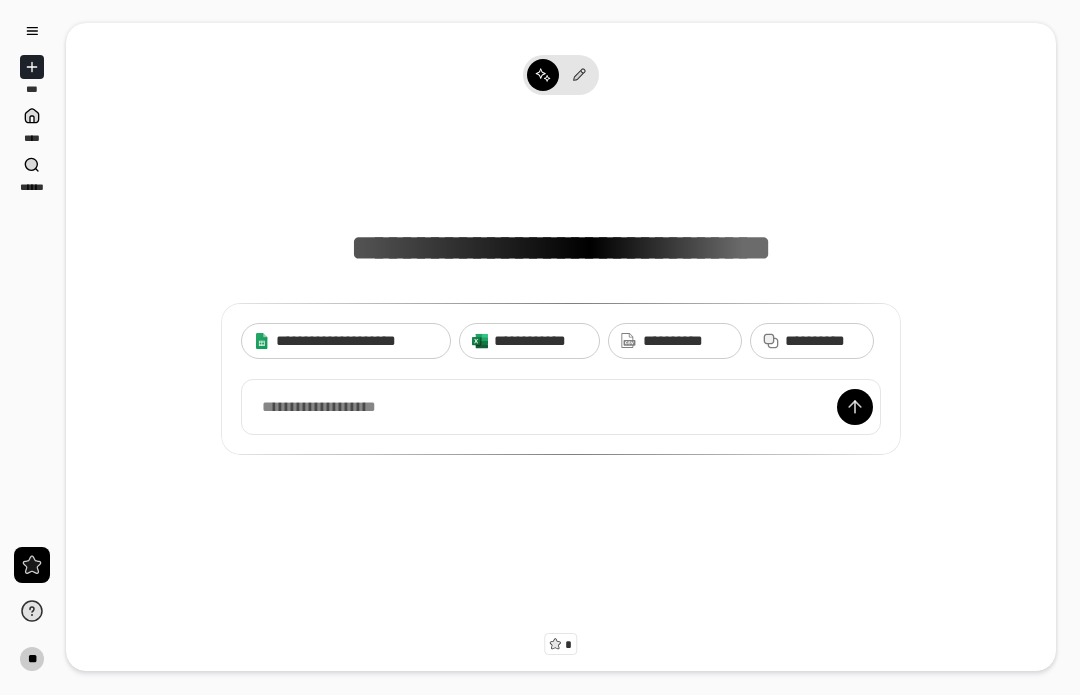 click at bounding box center [561, 408] 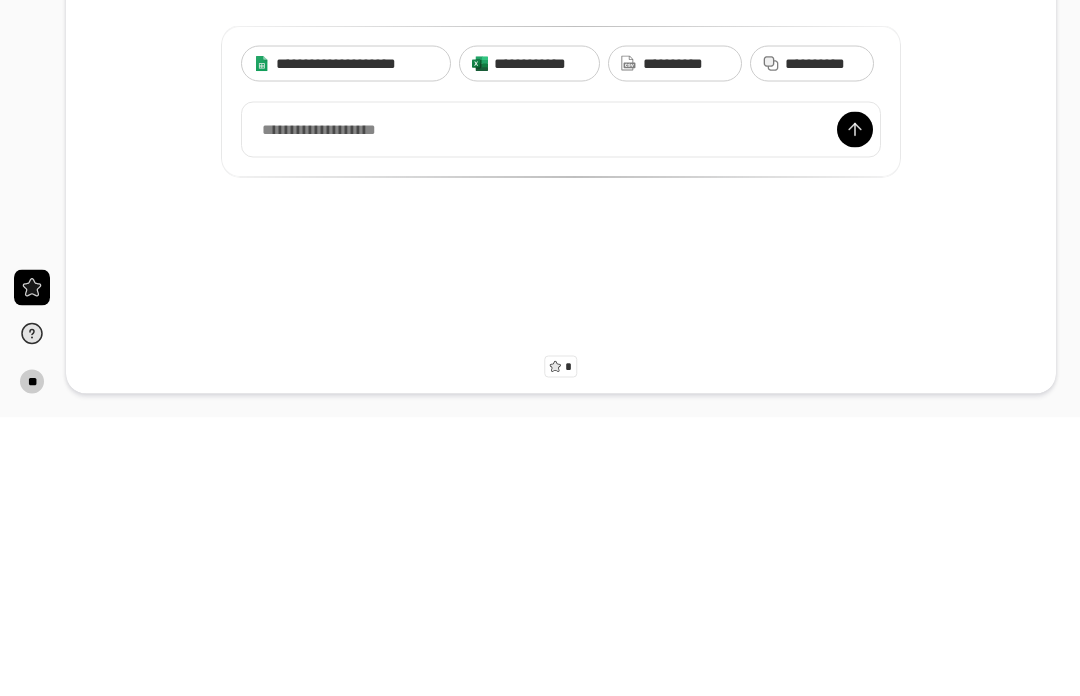 type 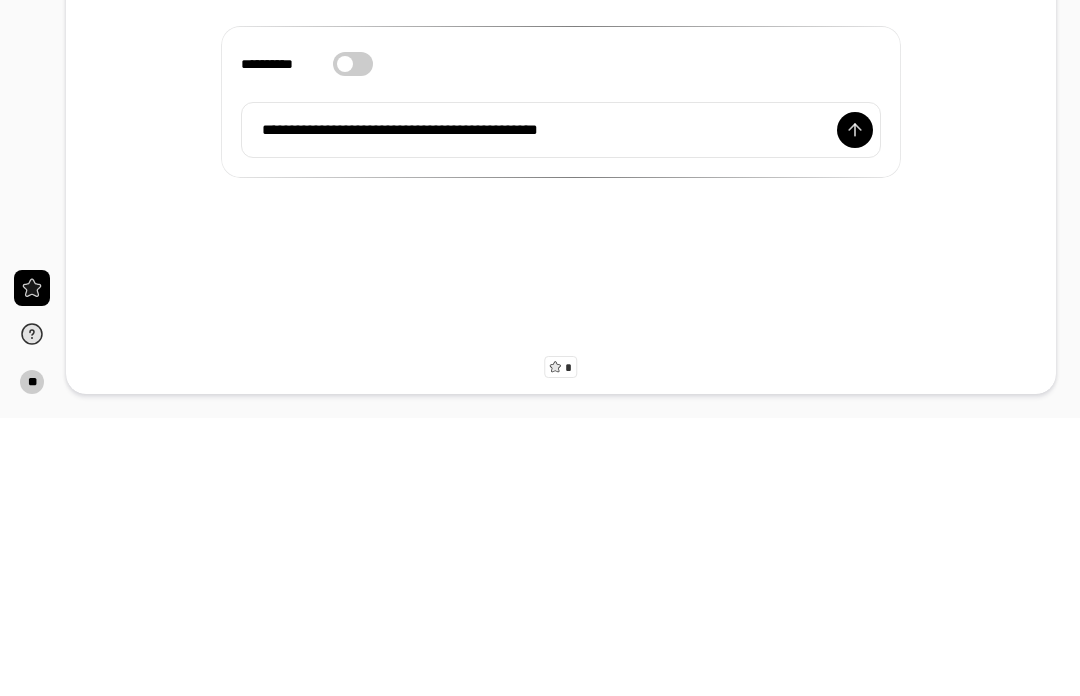 click at bounding box center (855, 408) 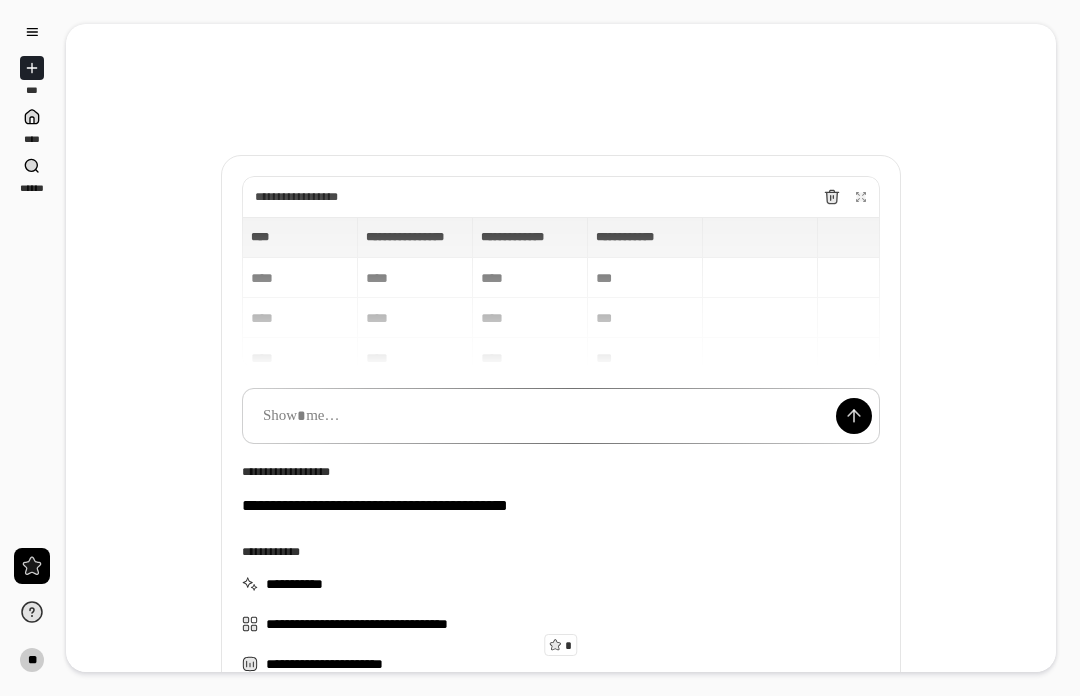 click at bounding box center [561, 416] 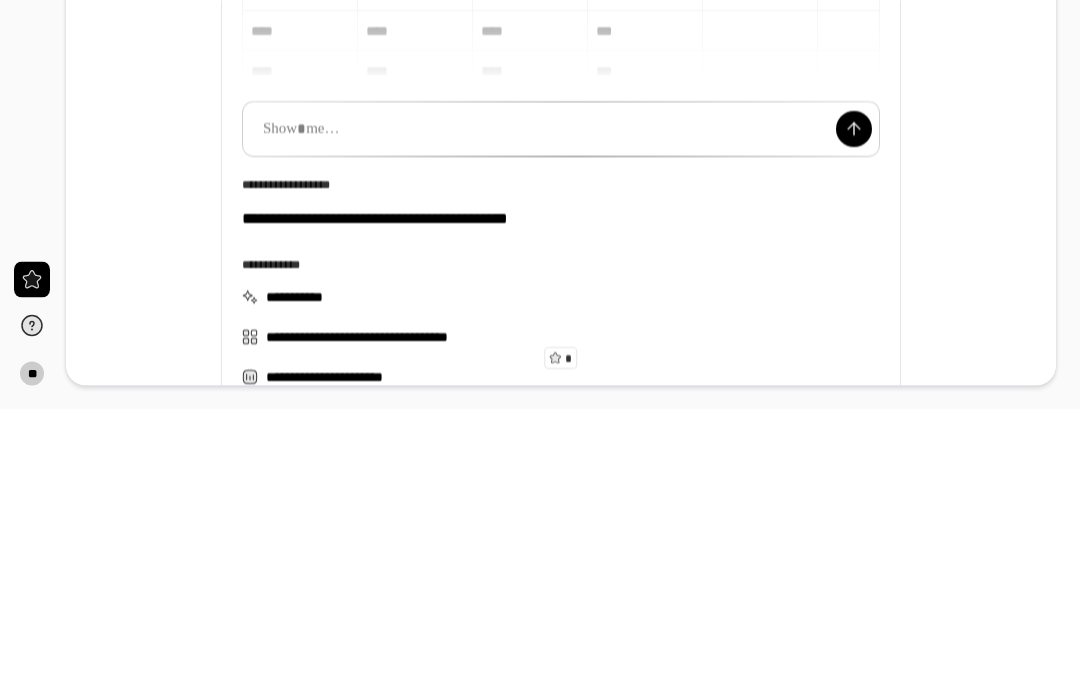 type 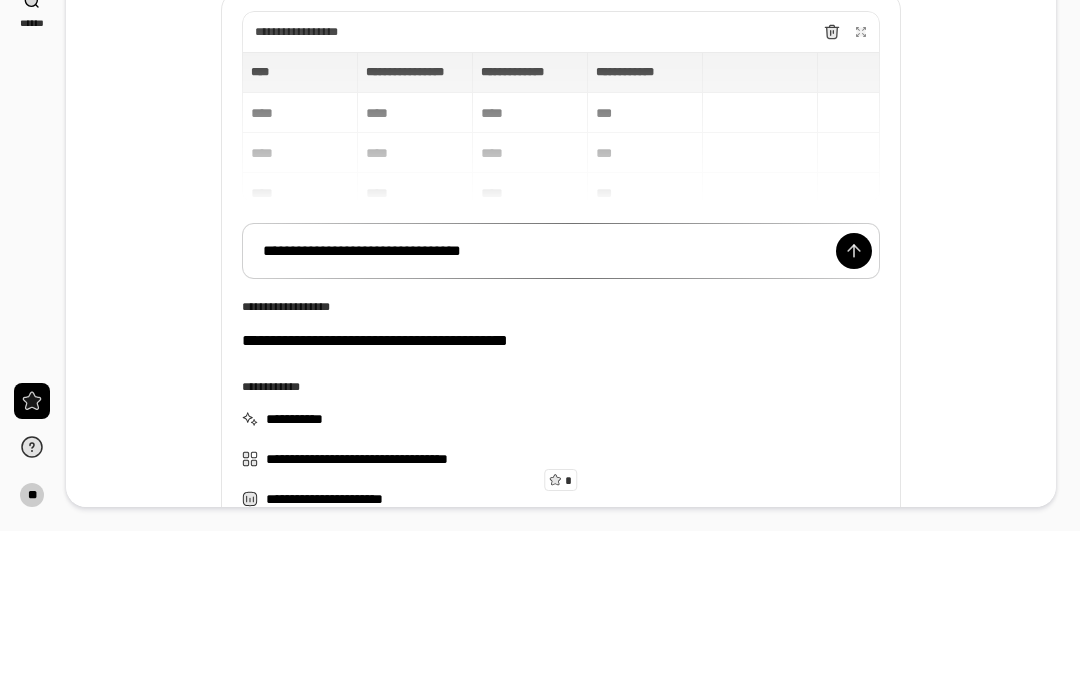 click at bounding box center (854, 416) 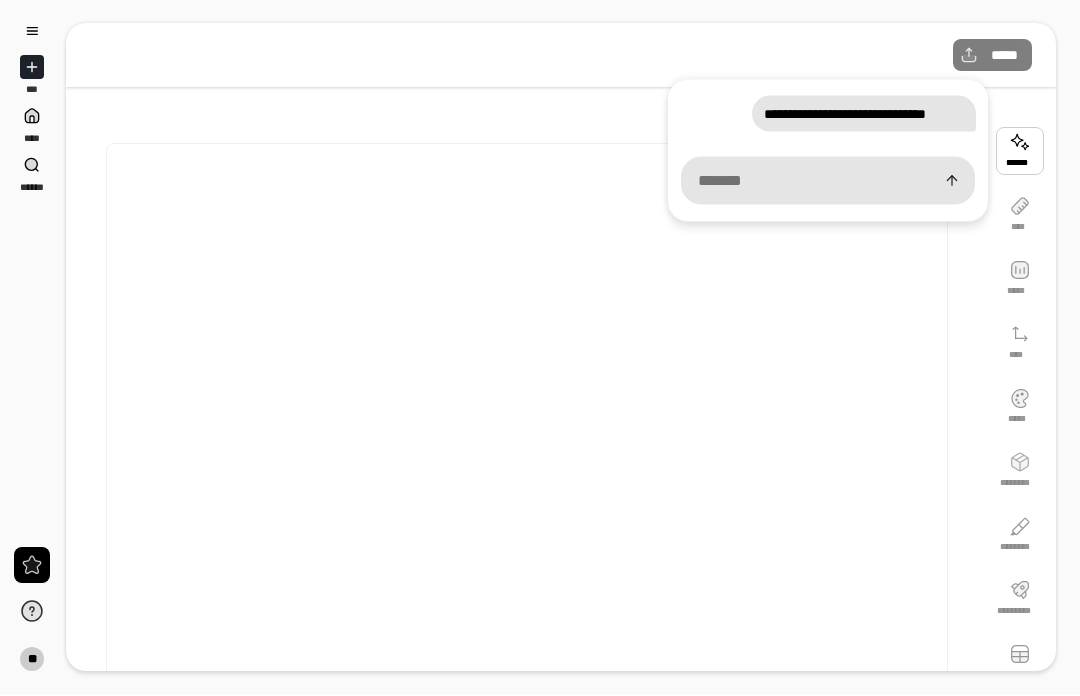 click at bounding box center [527, 411] 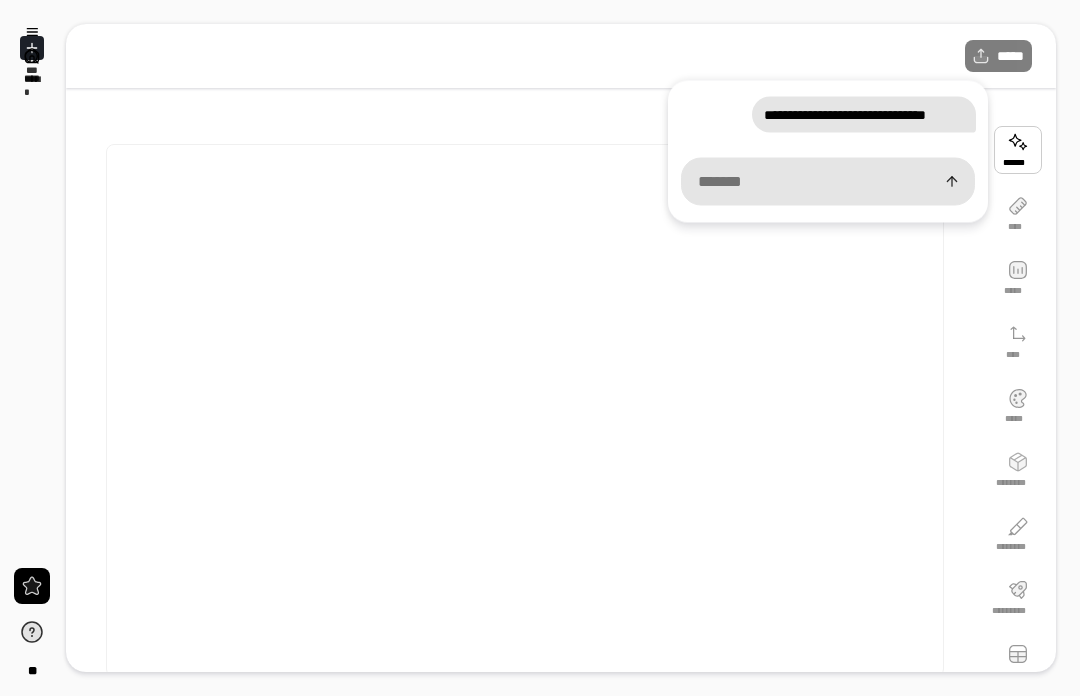 scroll, scrollTop: 0, scrollLeft: 0, axis: both 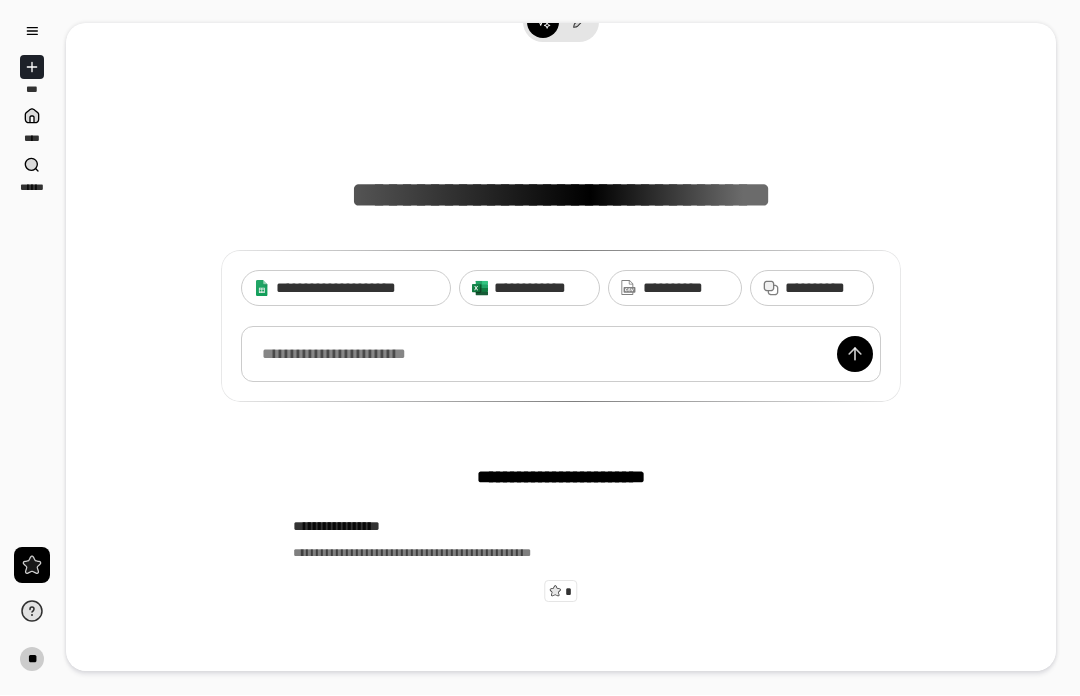 click at bounding box center [561, 355] 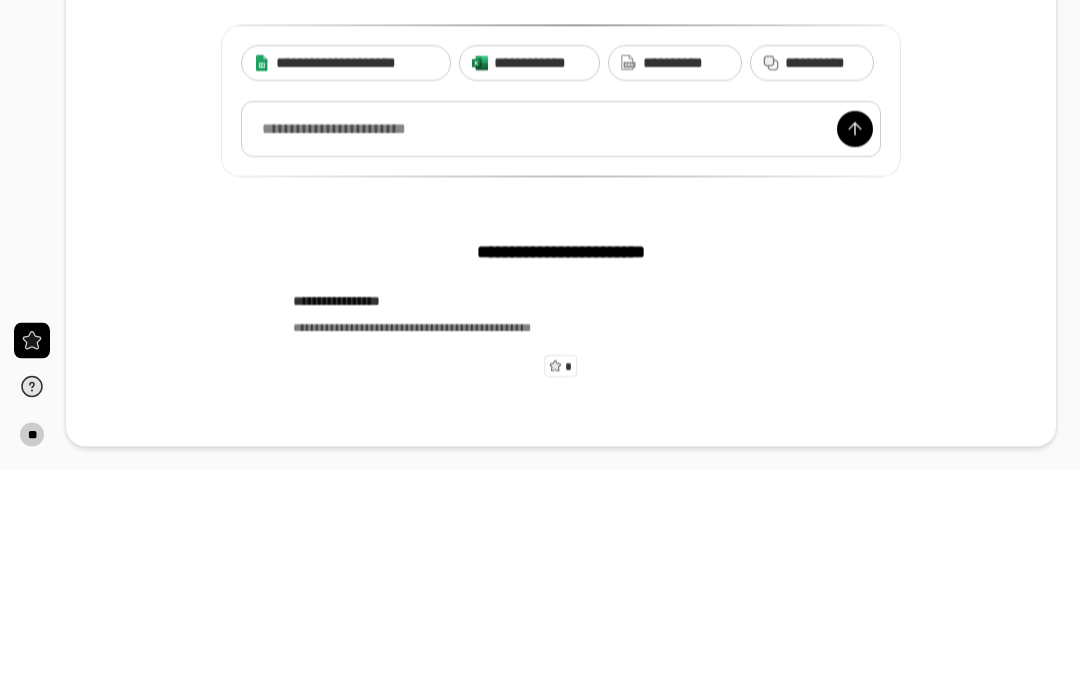 type 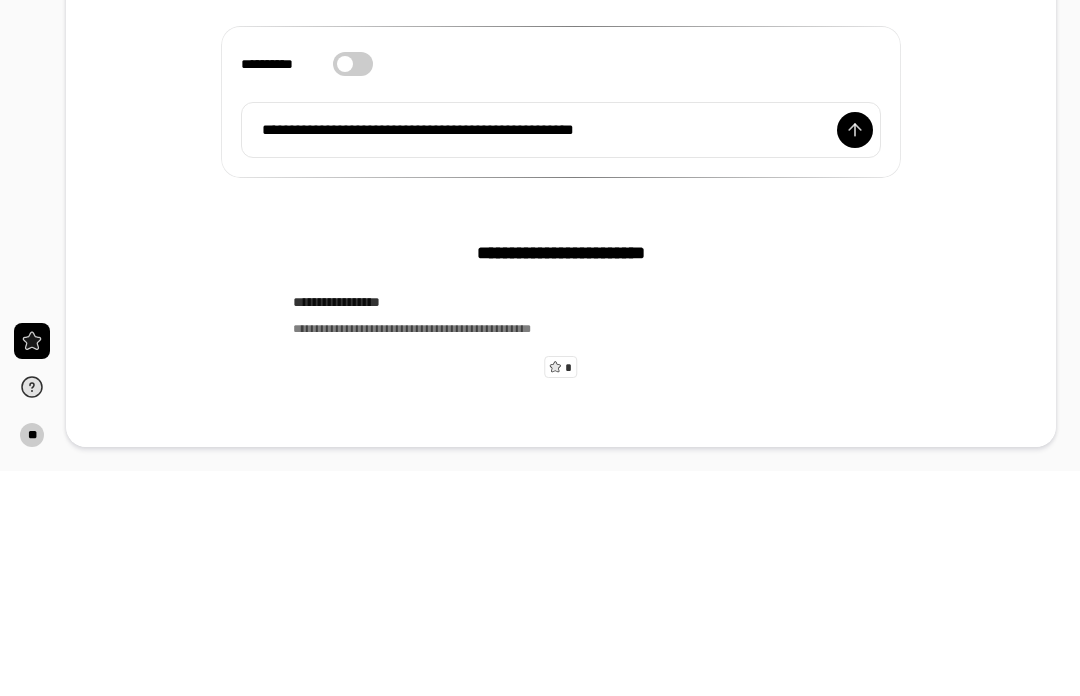 click at bounding box center [855, 355] 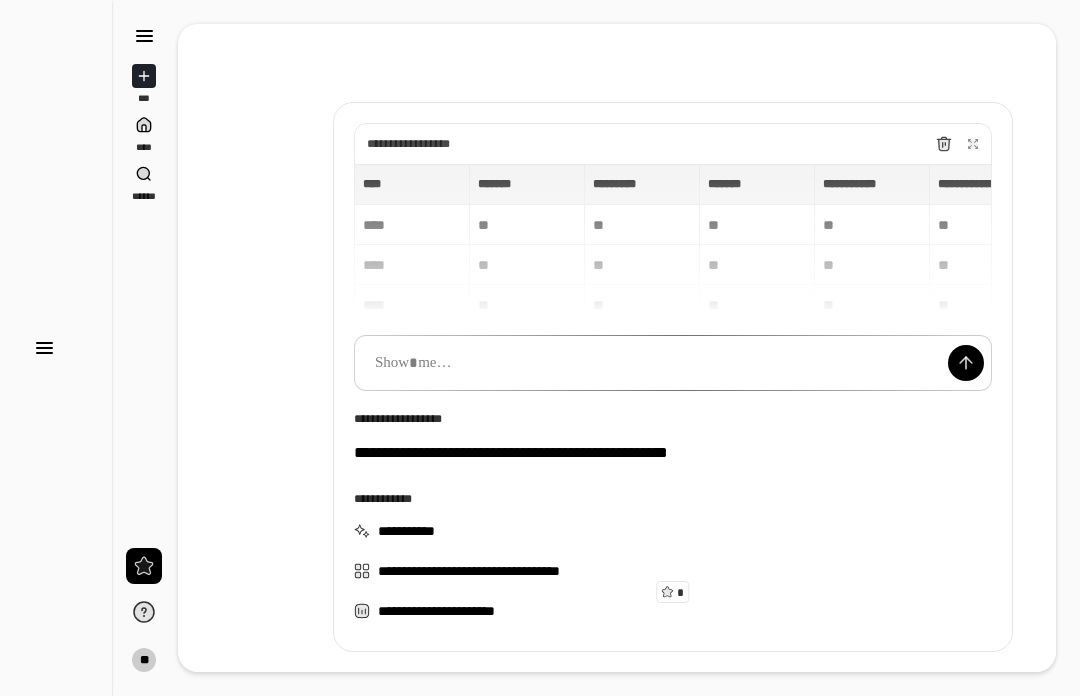 scroll, scrollTop: 22, scrollLeft: 0, axis: vertical 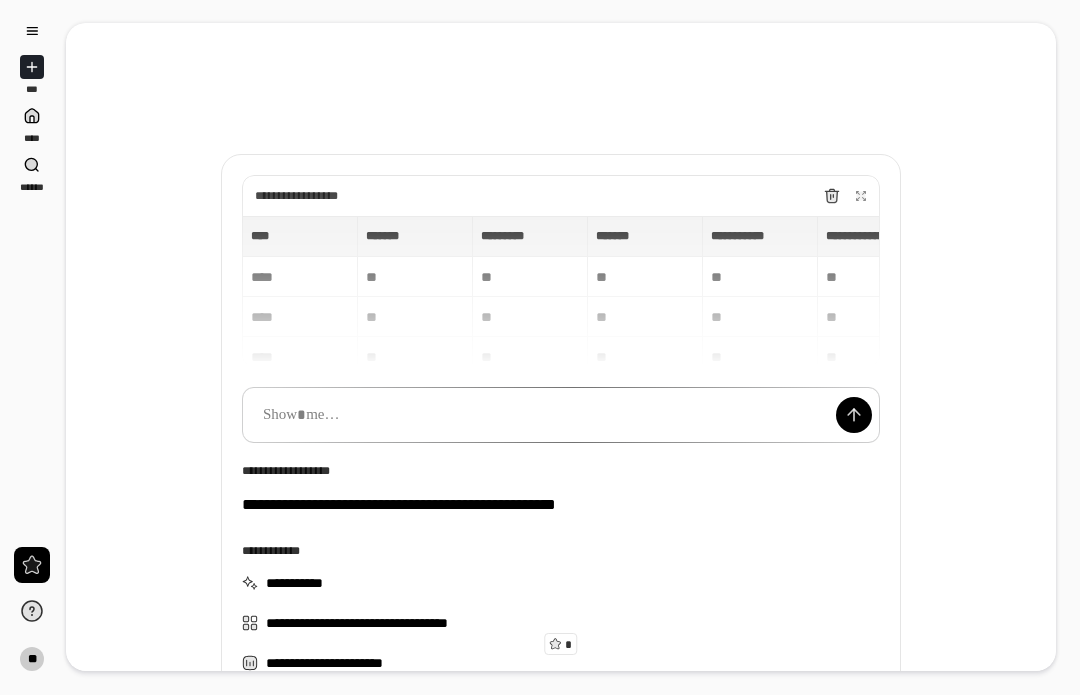 click on "**********" at bounding box center (561, 292) 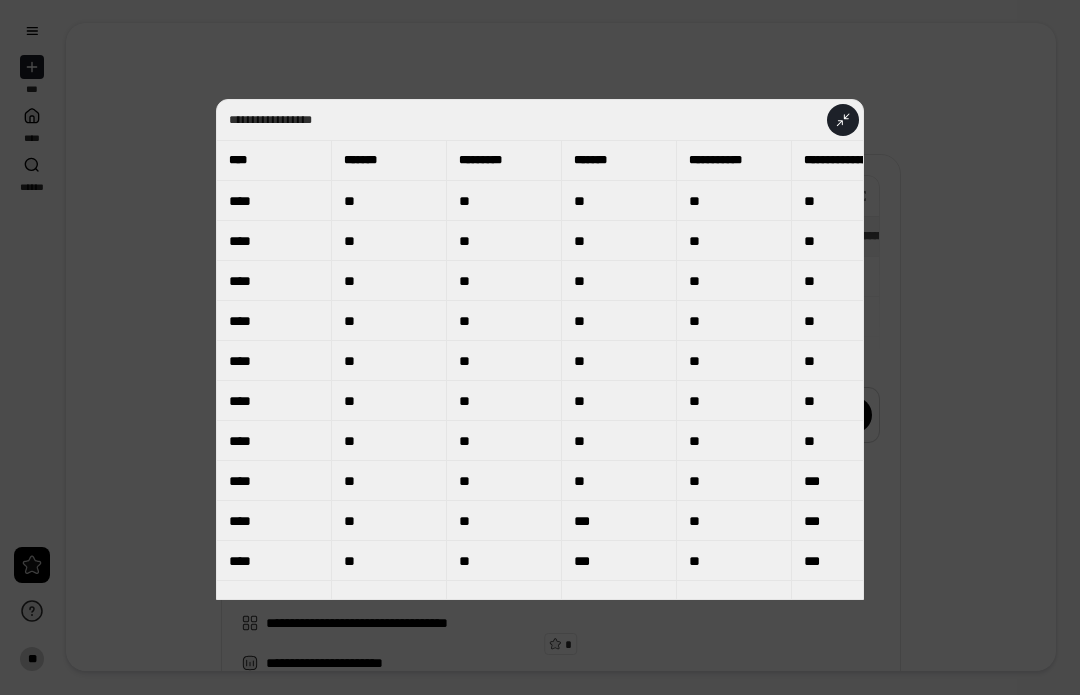 click on "****" at bounding box center [274, 161] 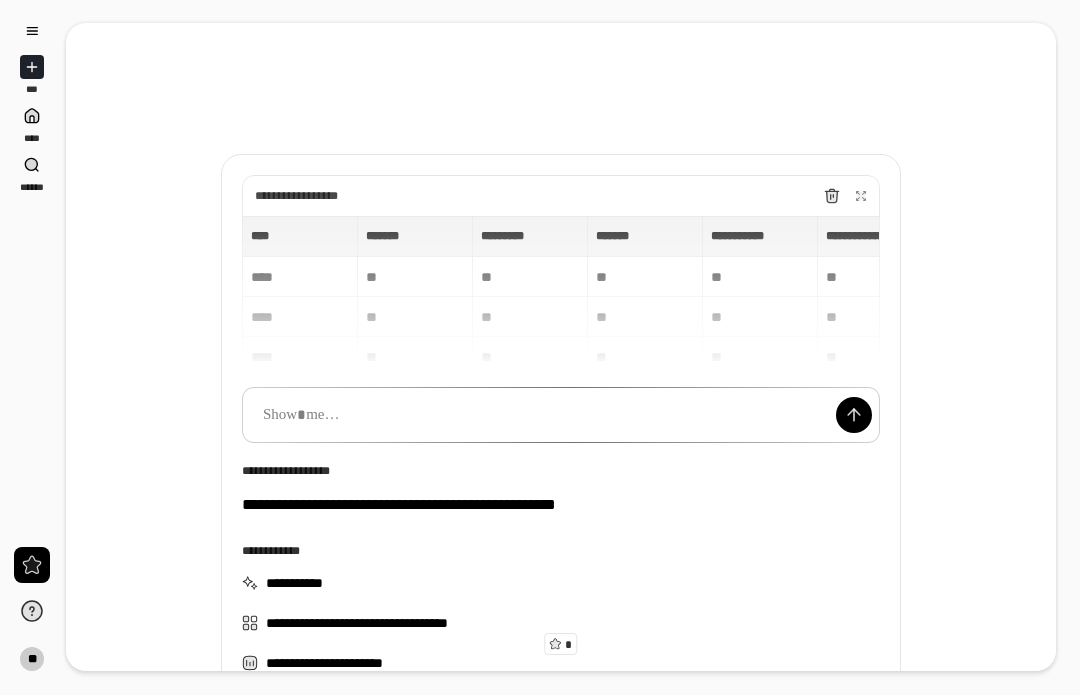 scroll, scrollTop: 15, scrollLeft: 0, axis: vertical 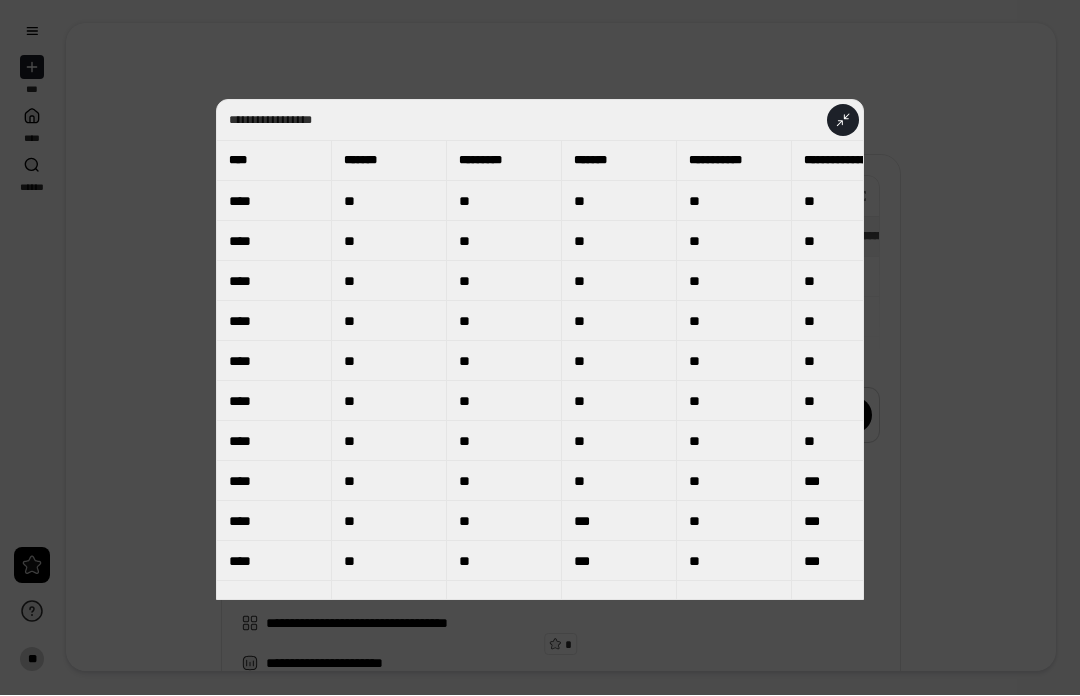click on "**" at bounding box center [504, 322] 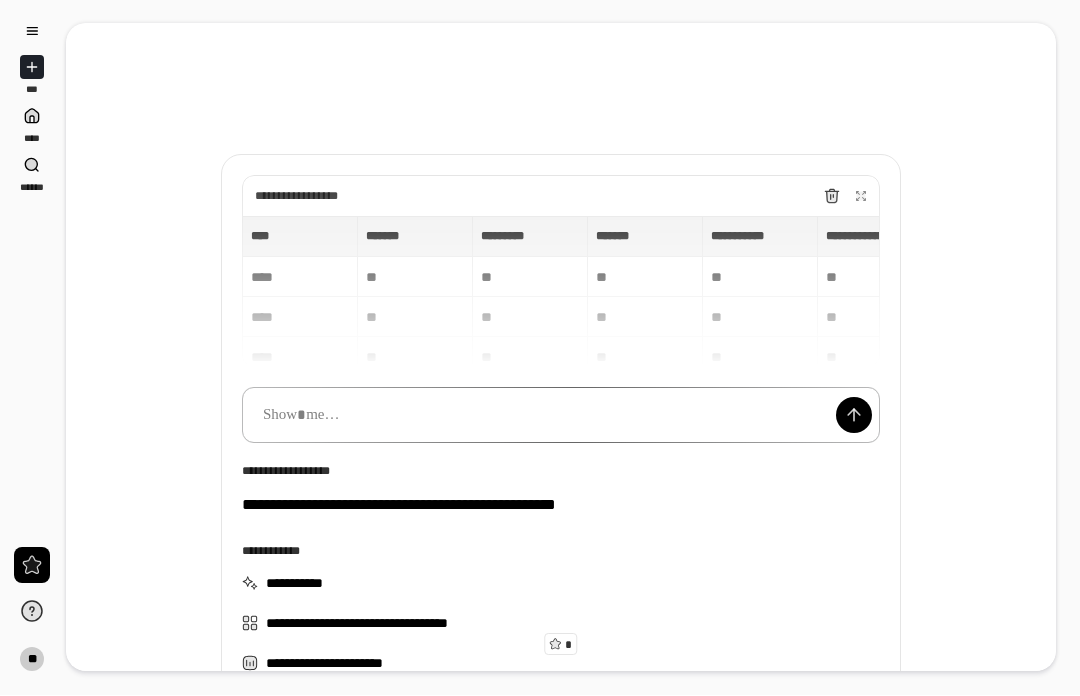 click at bounding box center (561, 416) 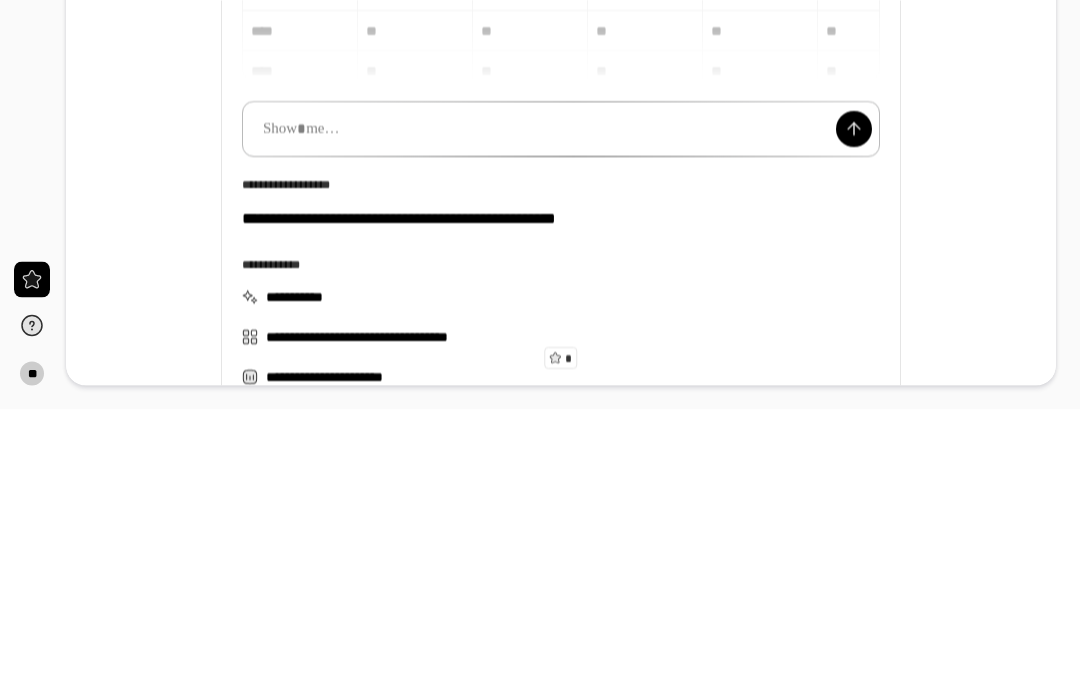 type 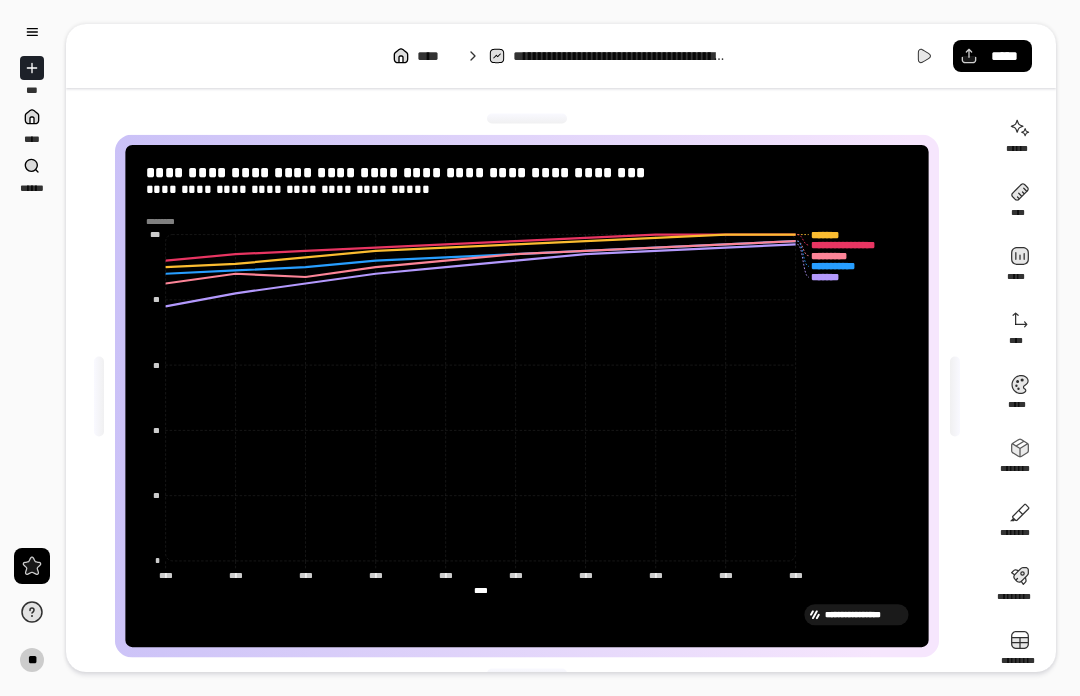 click on "**********" 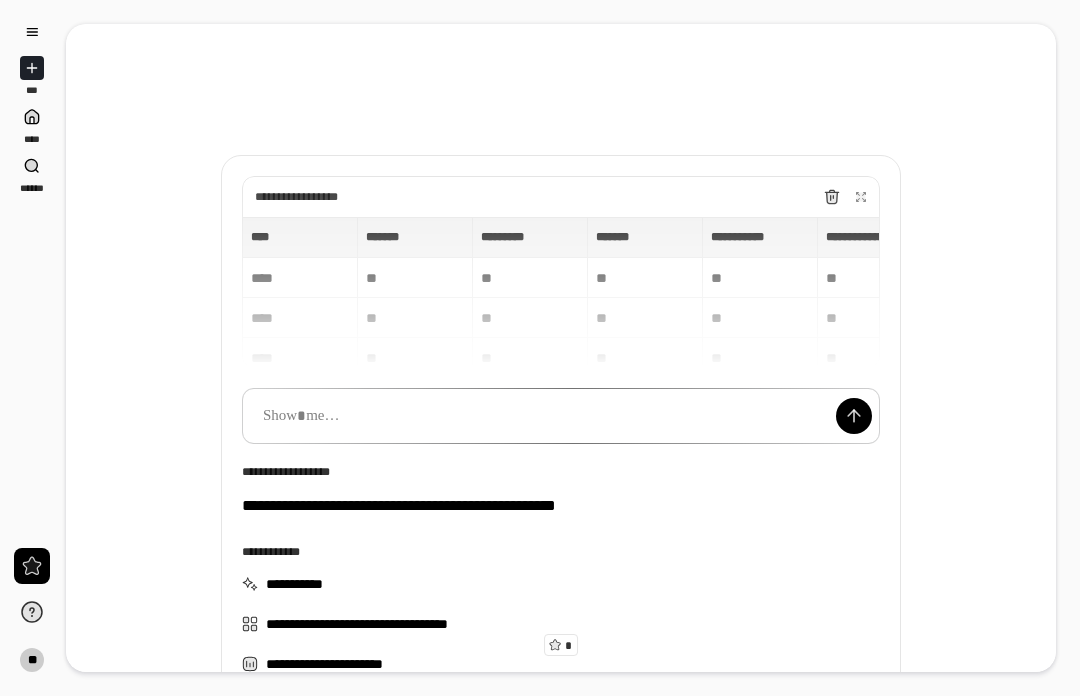 click on "**********" at bounding box center [561, 292] 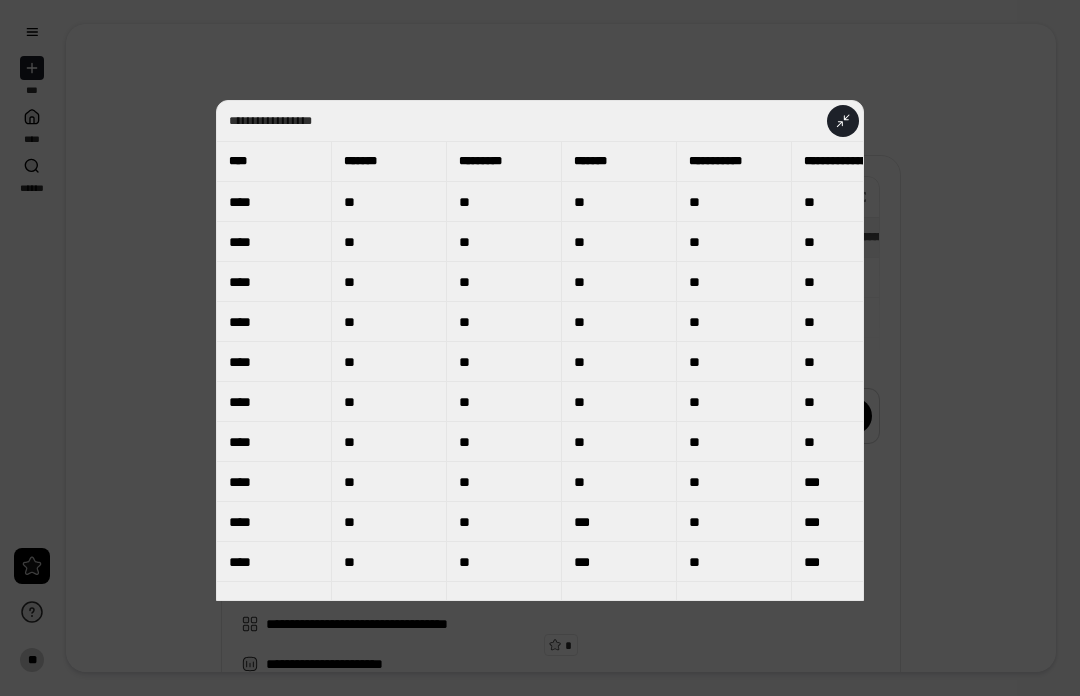 click on "**" at bounding box center [849, 202] 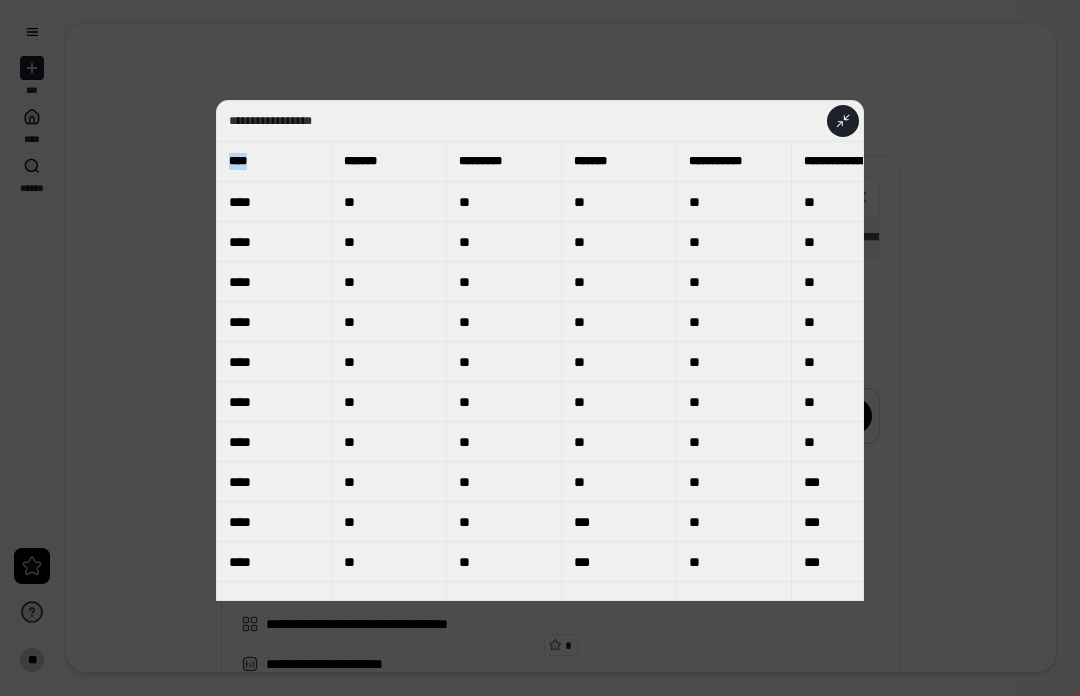click on "**" at bounding box center (619, 282) 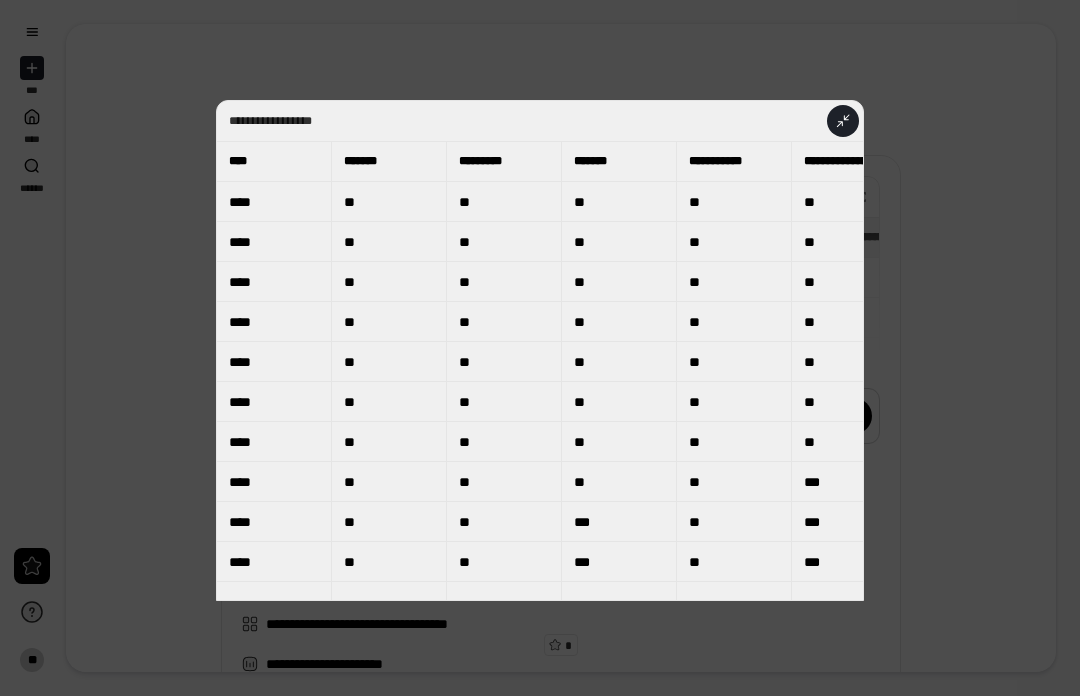 click 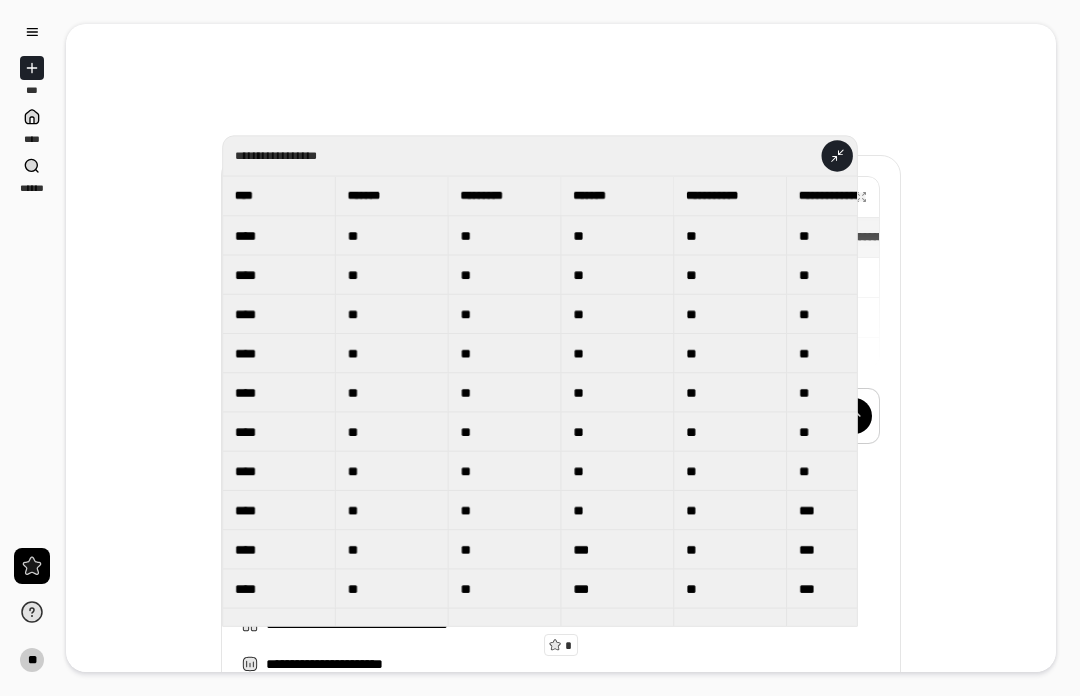 scroll, scrollTop: 15, scrollLeft: 0, axis: vertical 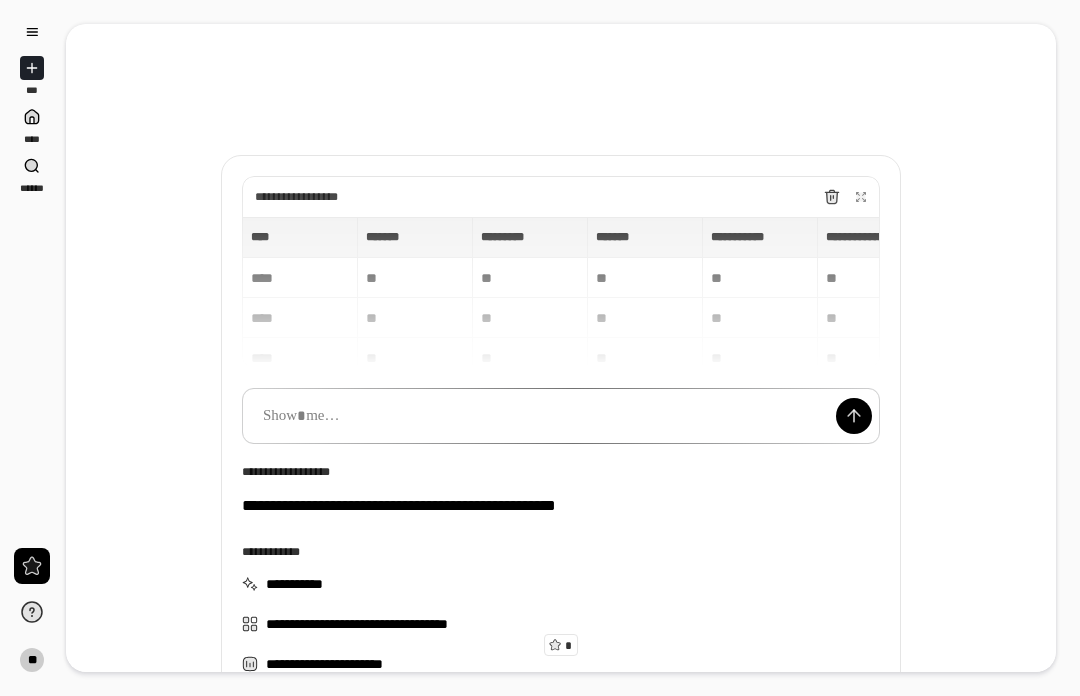 click on "**********" at bounding box center (561, 292) 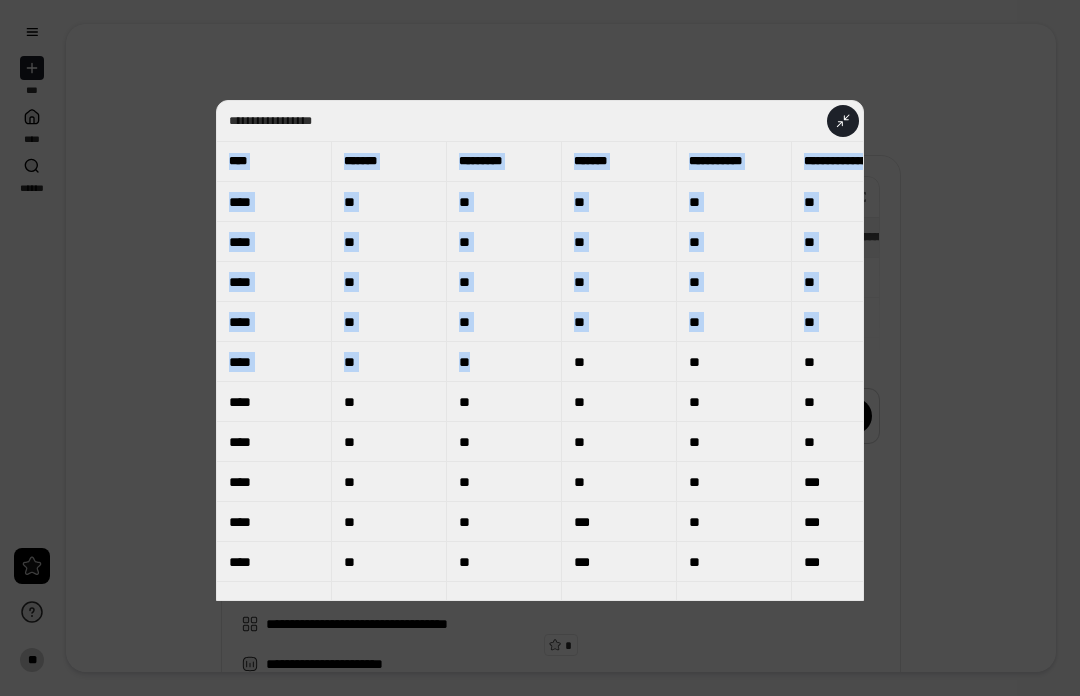 click on "**" at bounding box center (849, 322) 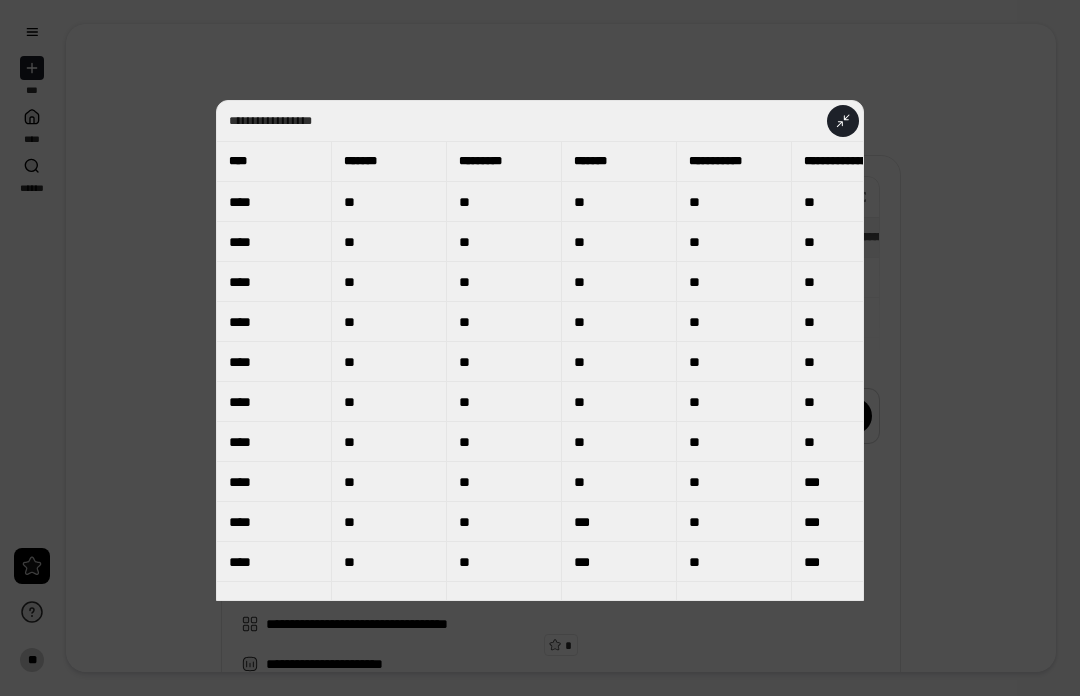 click 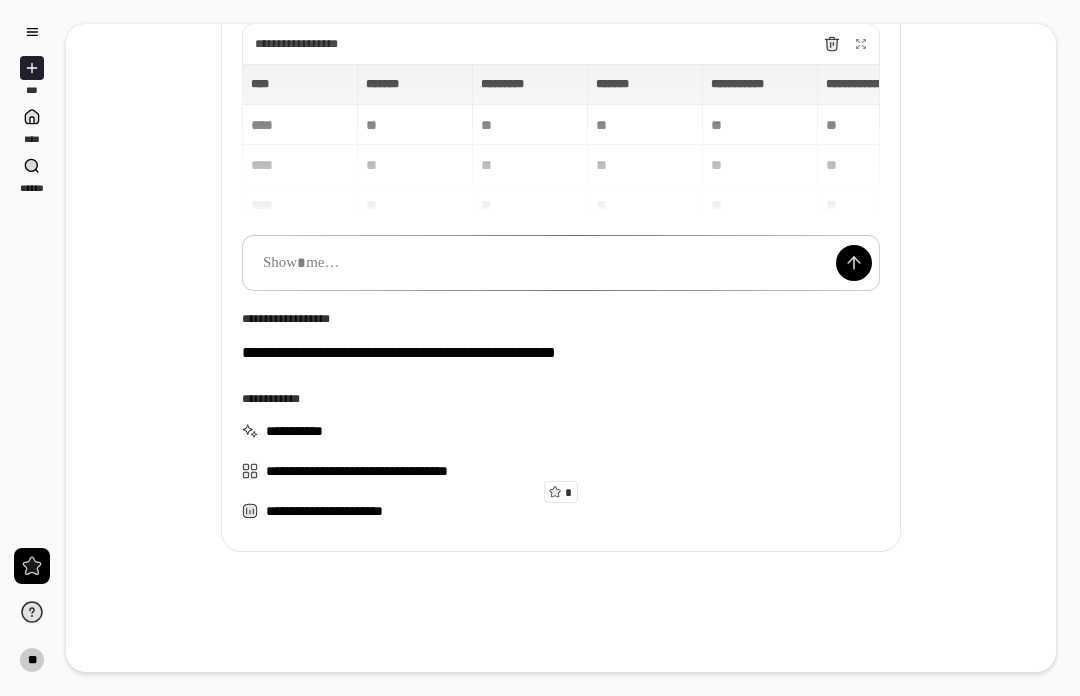 scroll, scrollTop: 167, scrollLeft: 0, axis: vertical 